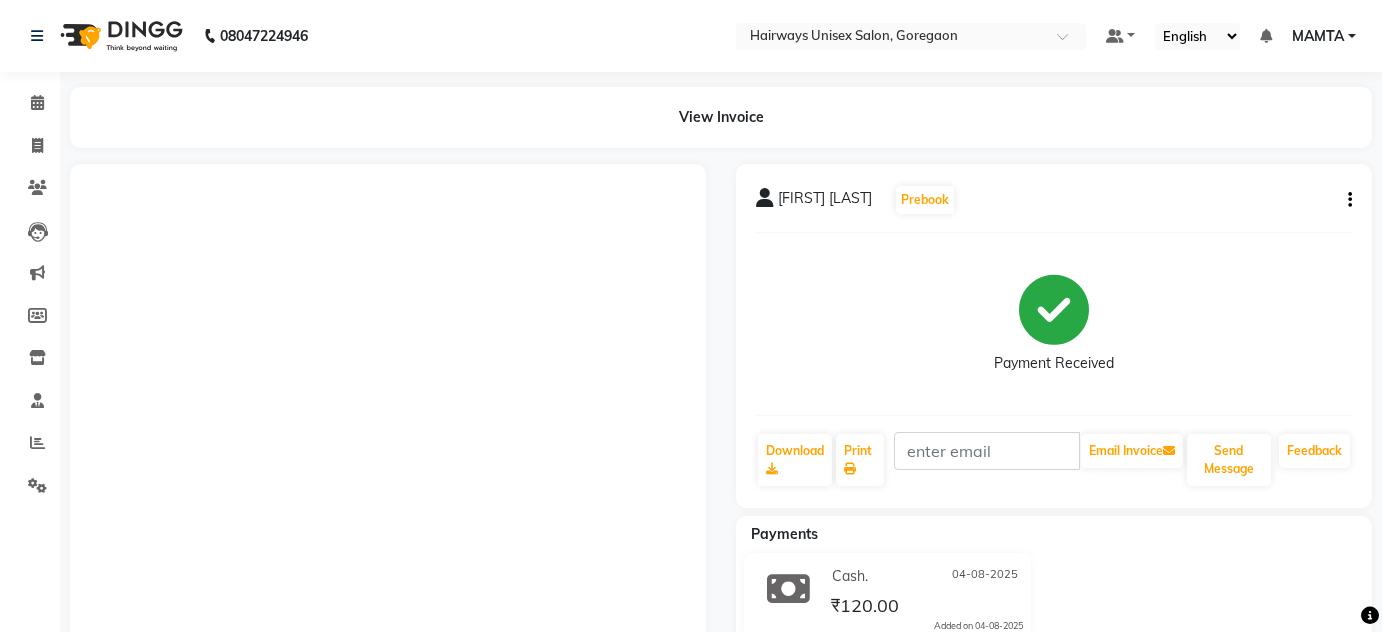 scroll, scrollTop: 0, scrollLeft: 0, axis: both 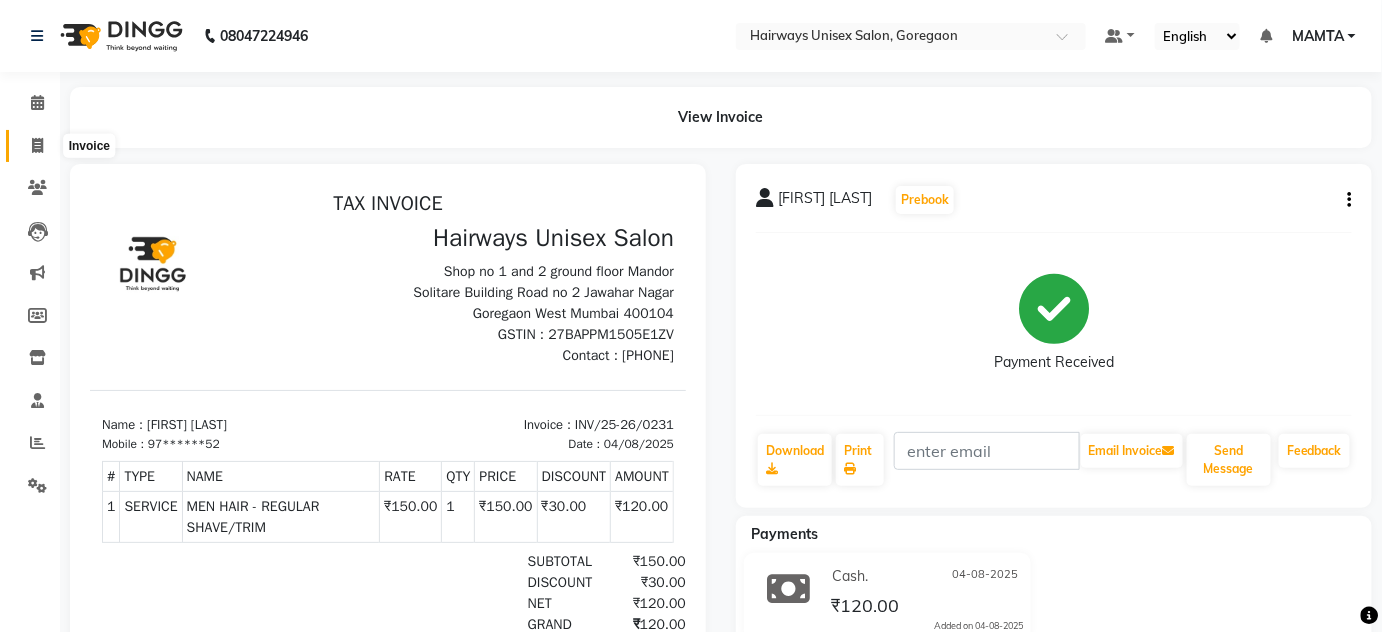 click 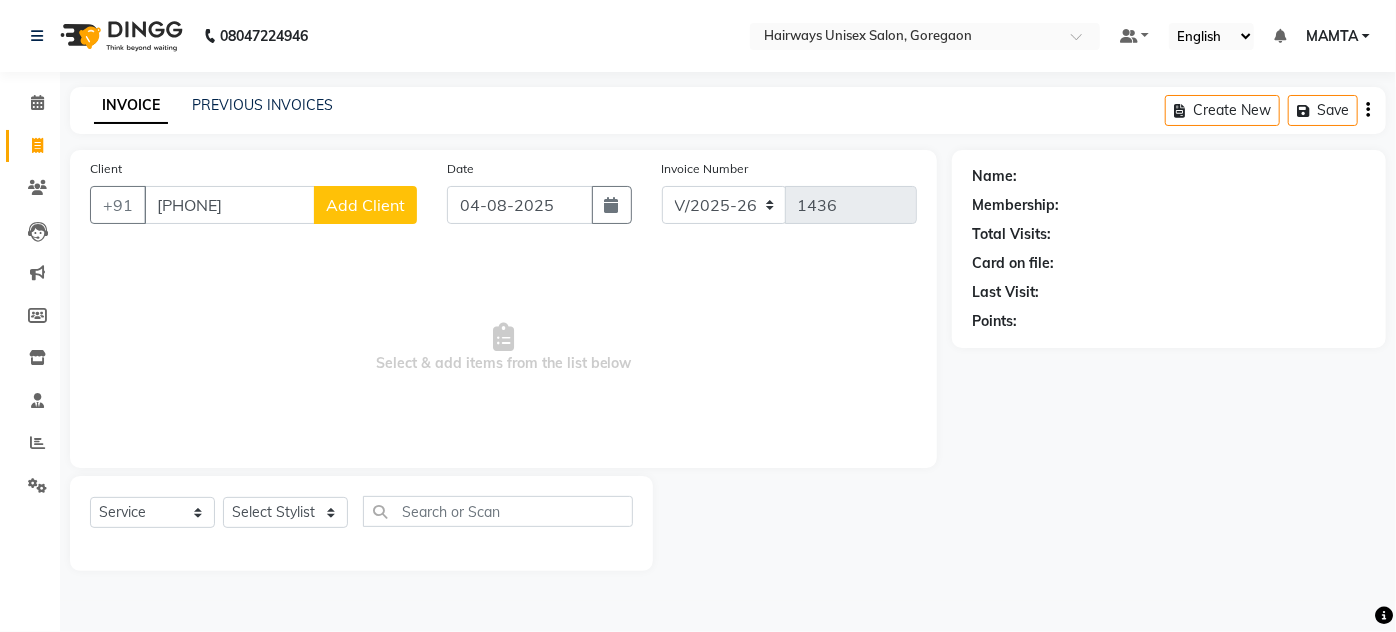 type on "[PHONE]" 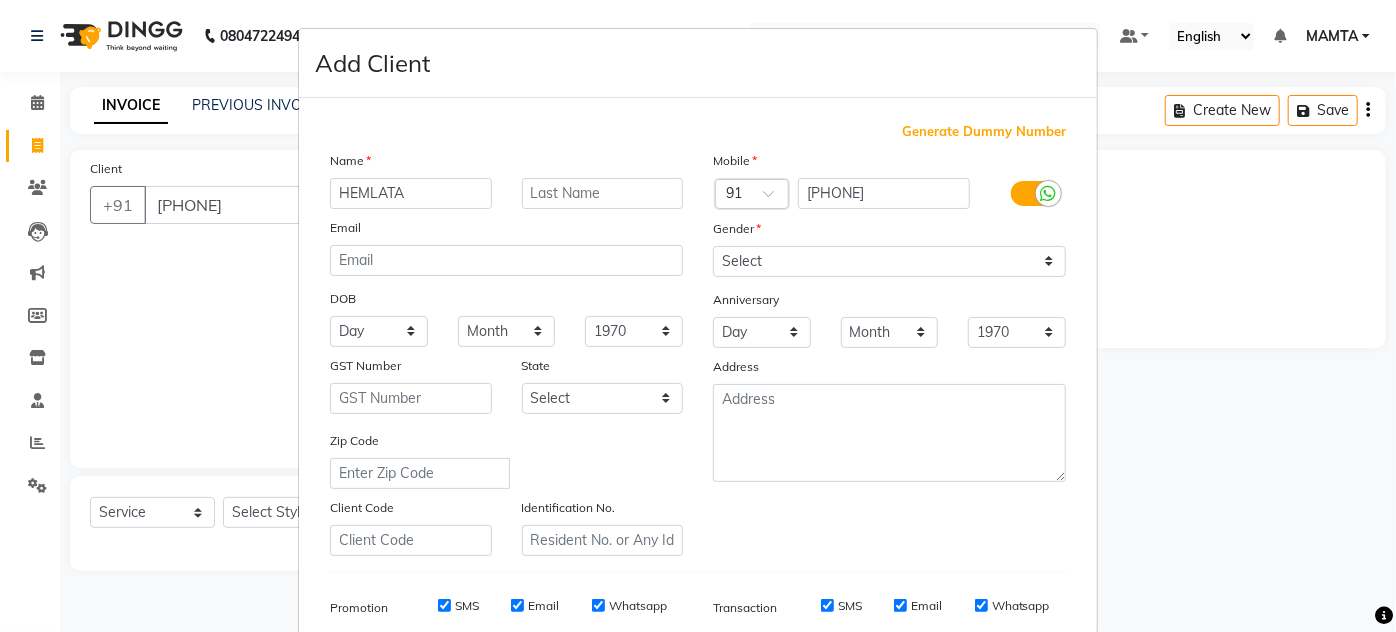 type on "HEMLATA" 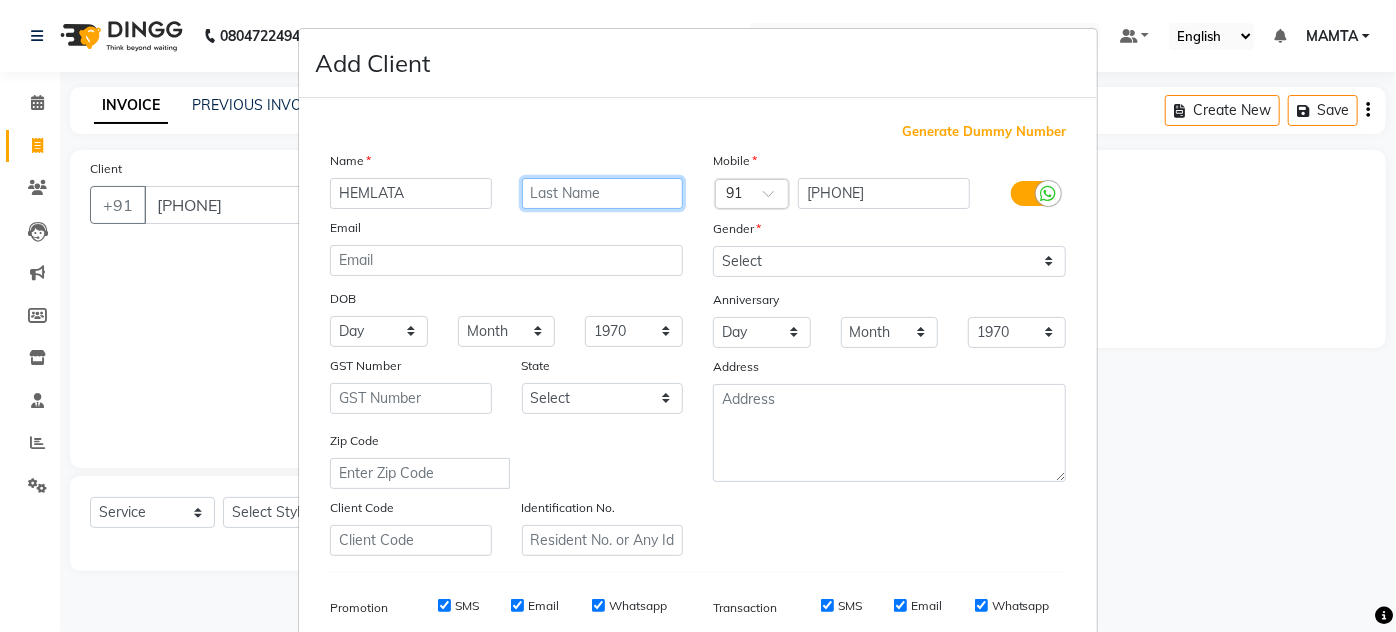click at bounding box center [603, 193] 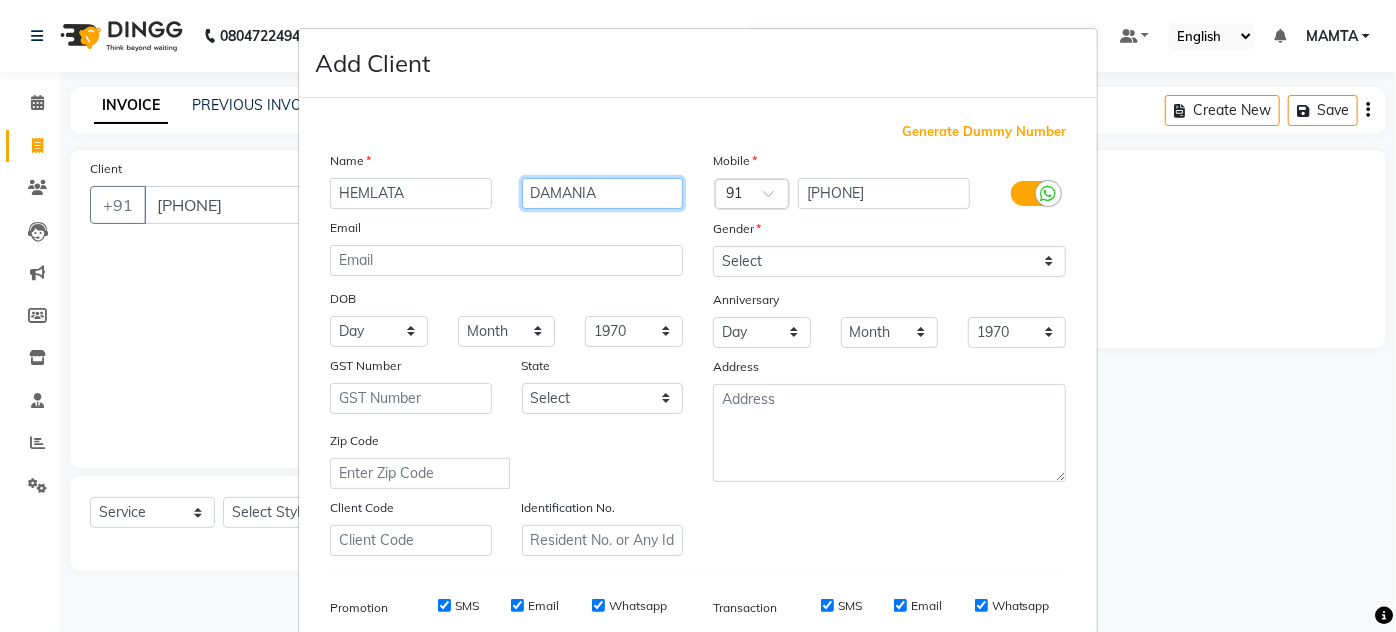 type on "DAMANIA" 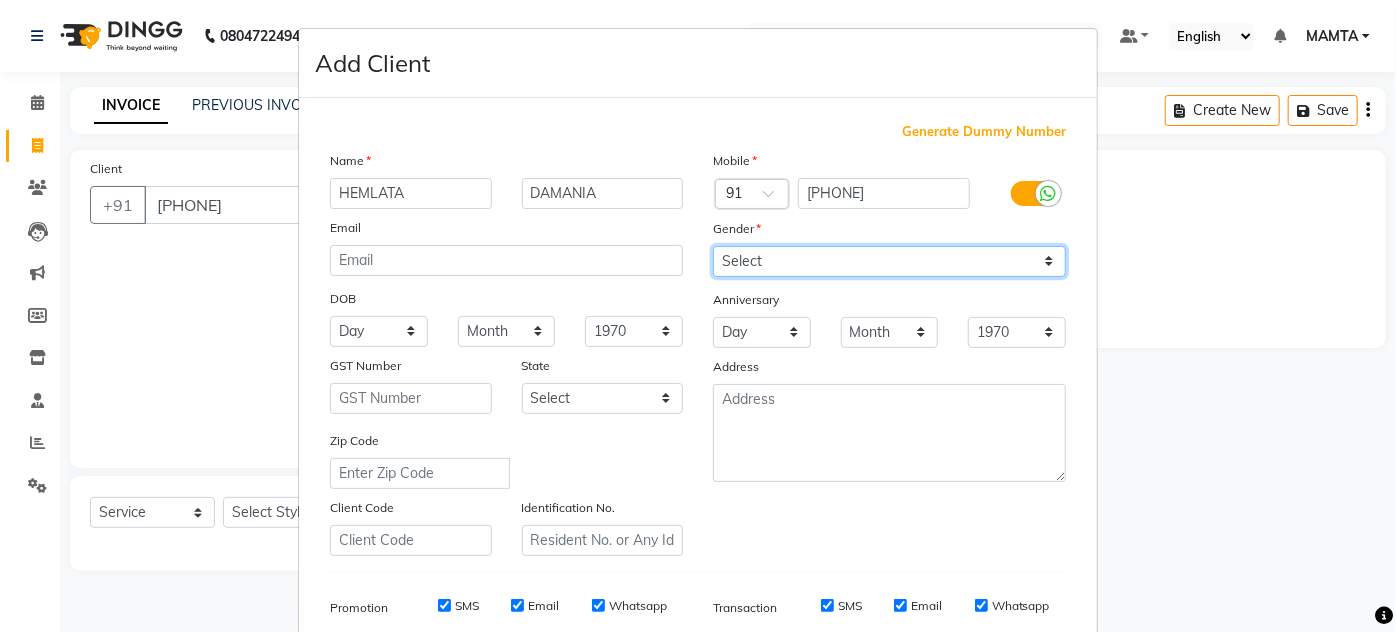 click on "Select Male Female Other Prefer Not To Say" at bounding box center [889, 261] 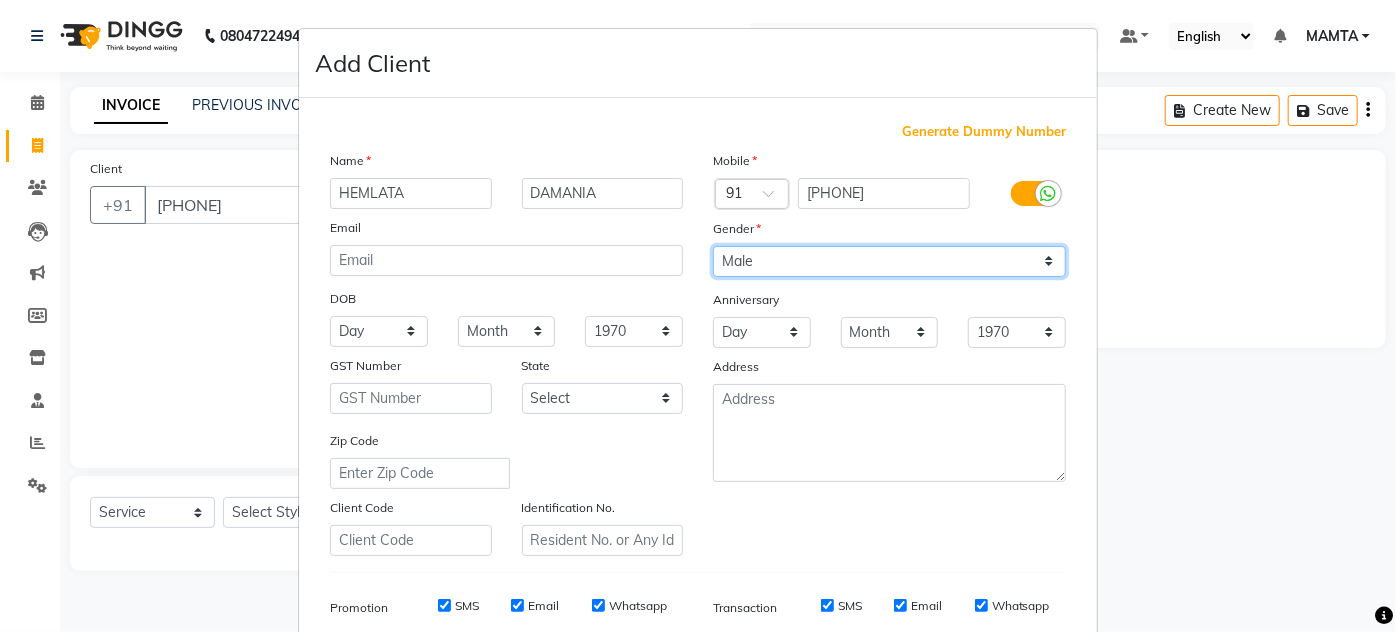 click on "Select Male Female Other Prefer Not To Say" at bounding box center [889, 261] 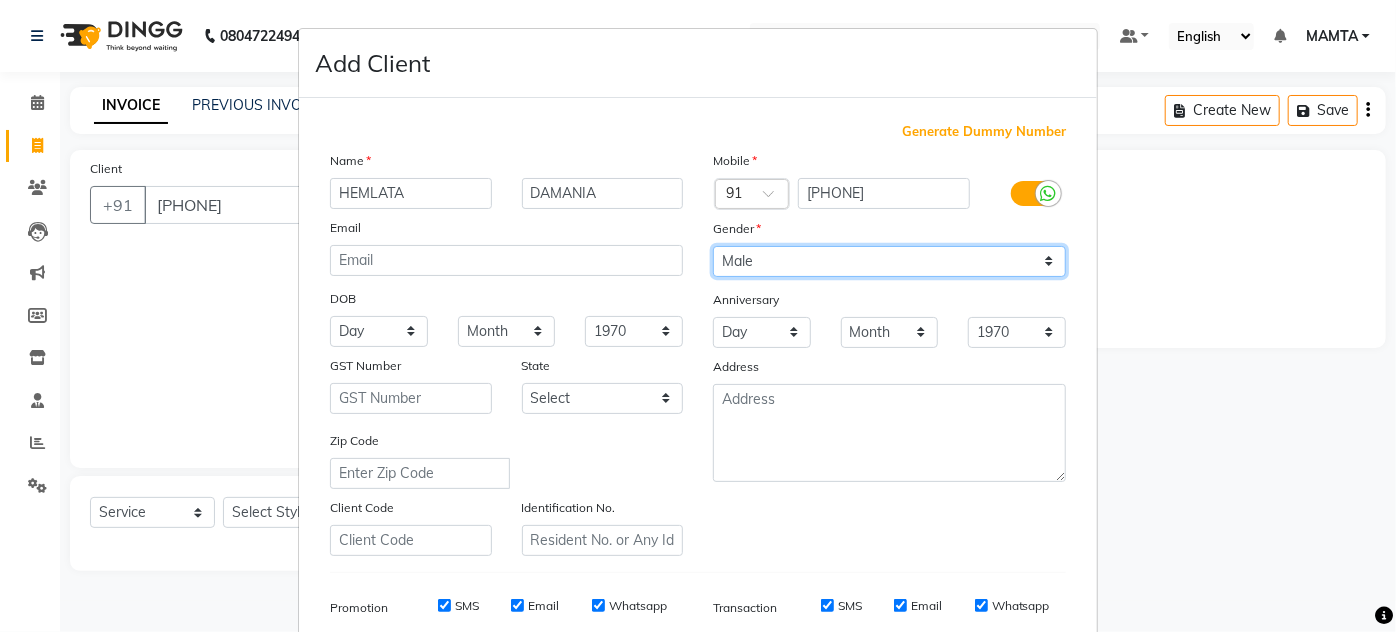 click on "Select Male Female Other Prefer Not To Say" at bounding box center [889, 261] 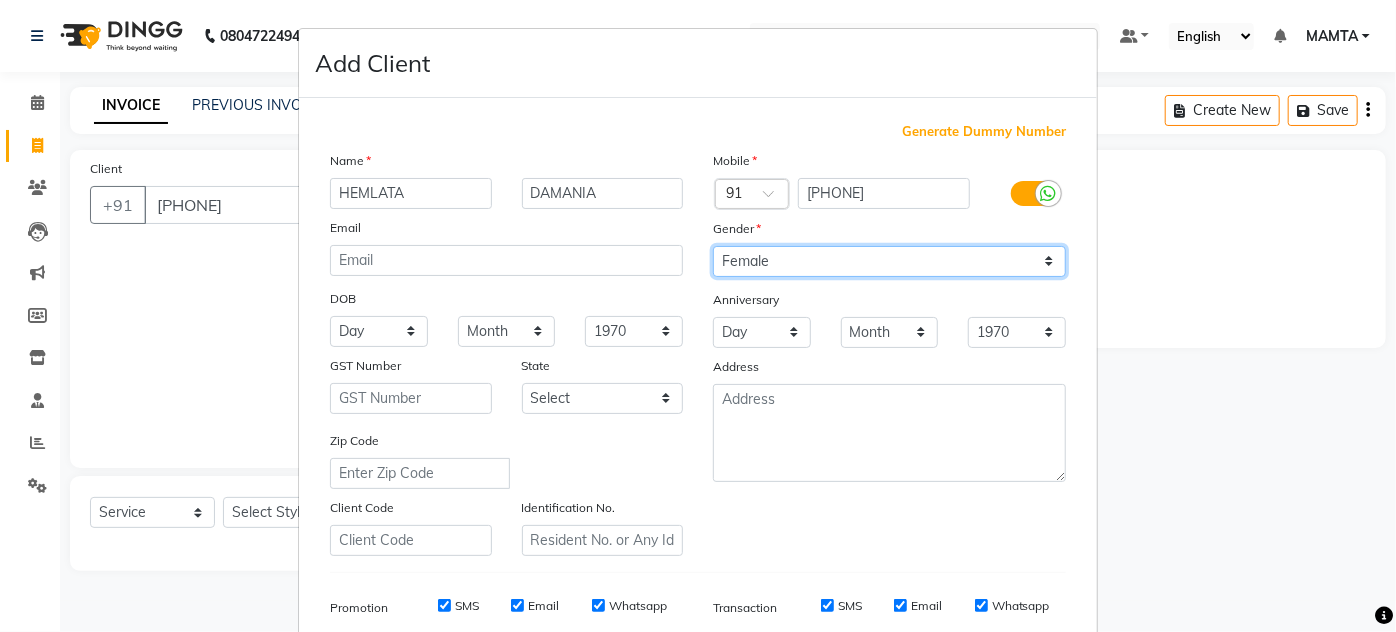 click on "Select Male Female Other Prefer Not To Say" at bounding box center [889, 261] 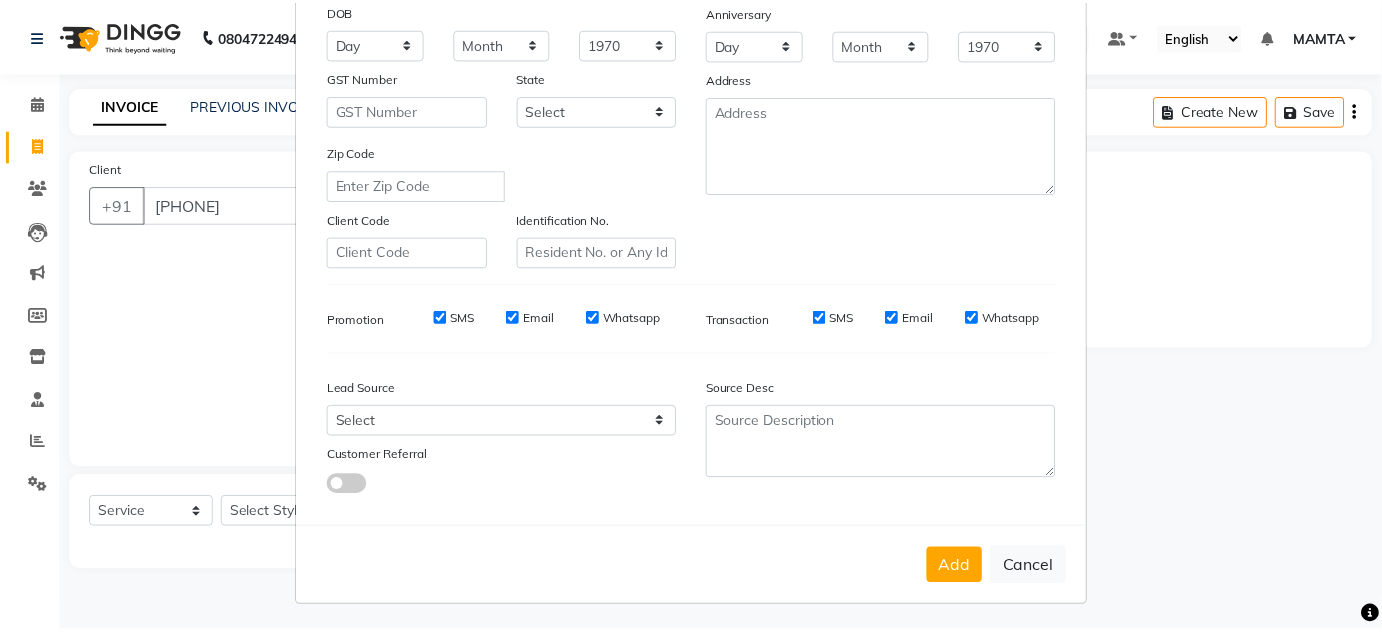 scroll, scrollTop: 290, scrollLeft: 0, axis: vertical 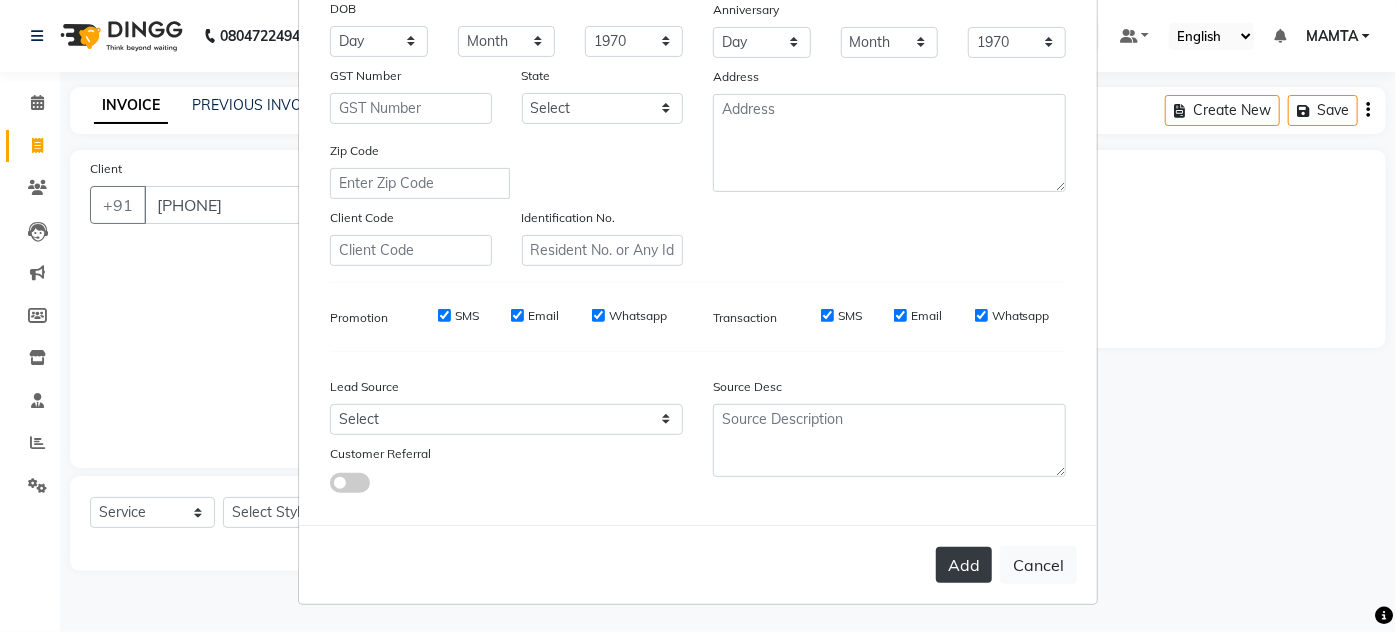 click on "Add" at bounding box center [964, 565] 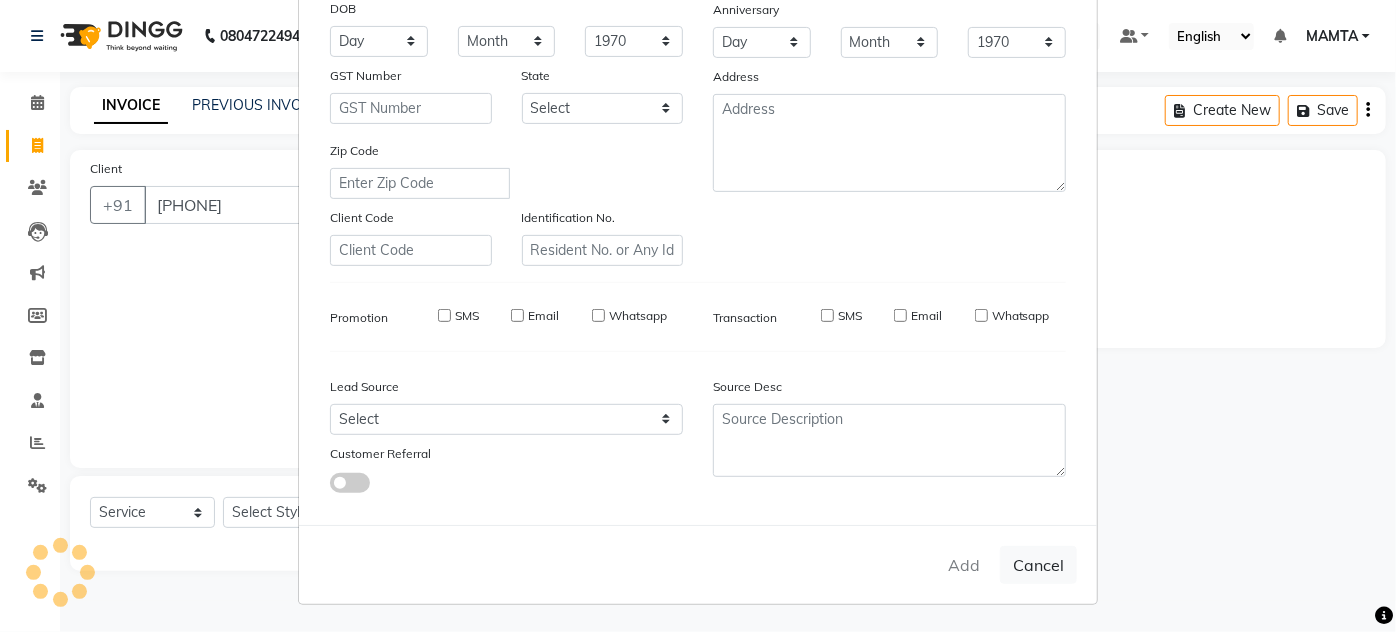 type on "99******88" 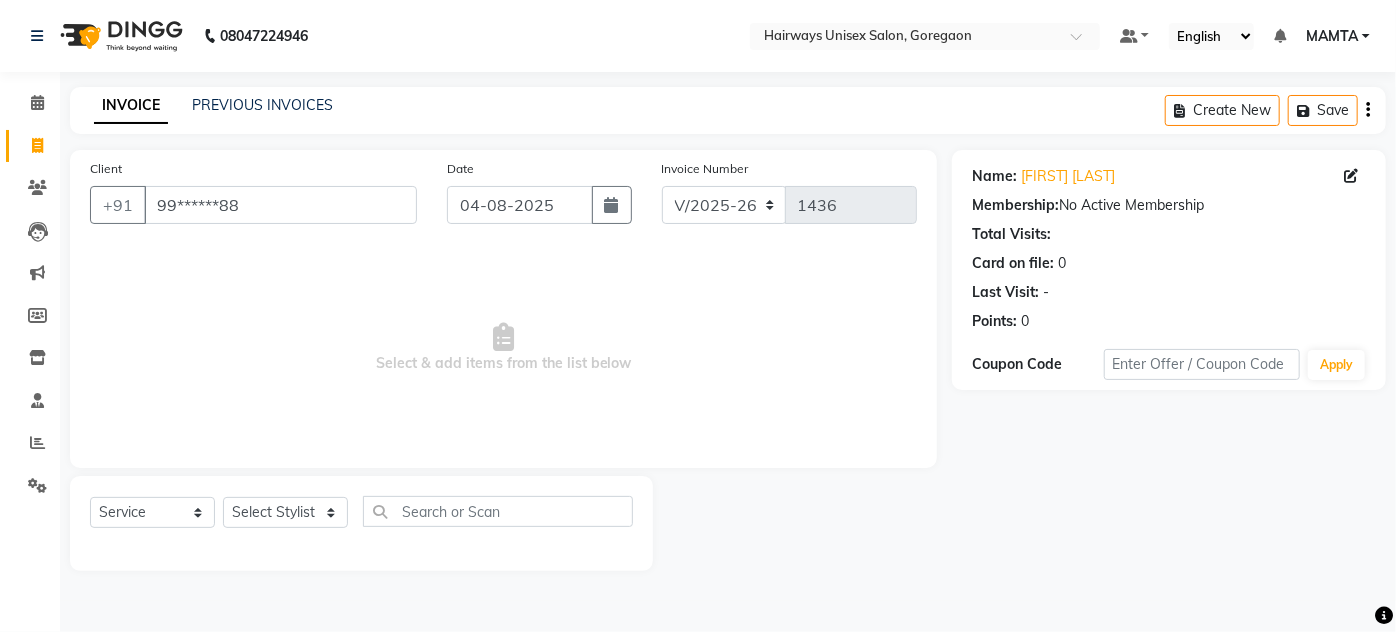 drag, startPoint x: 922, startPoint y: 372, endPoint x: 380, endPoint y: 132, distance: 592.75964 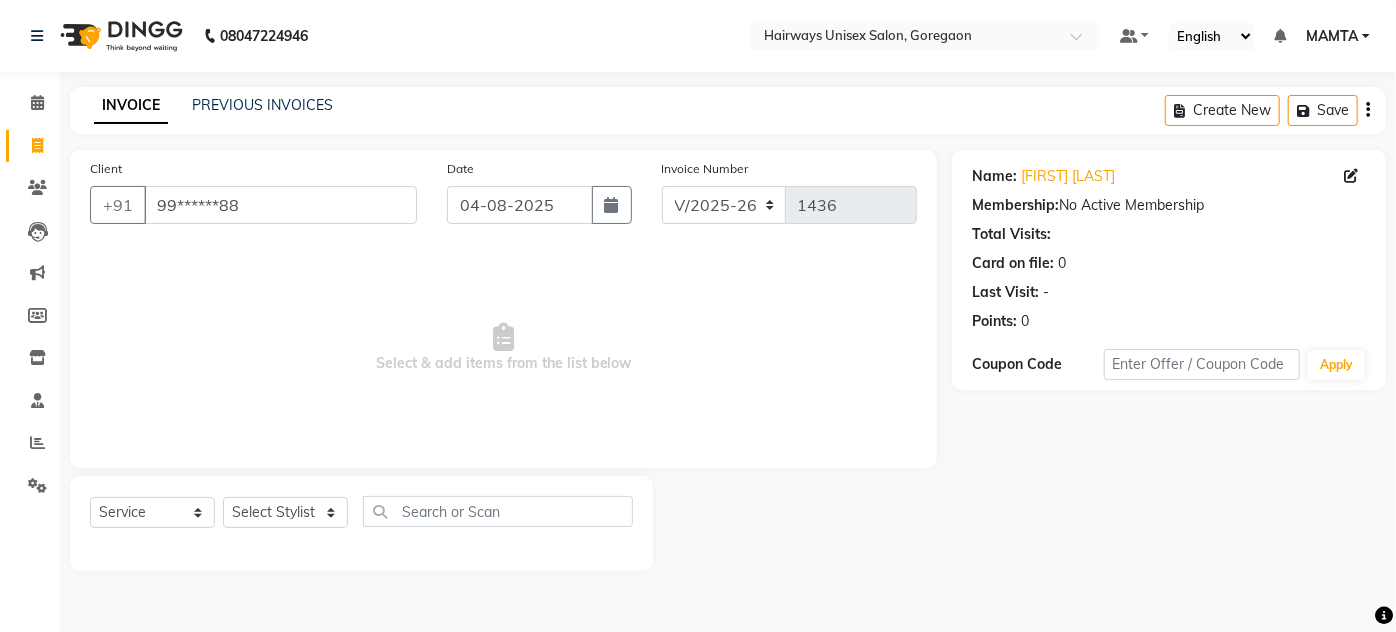 click on "Select & add items from the list below" at bounding box center (503, 348) 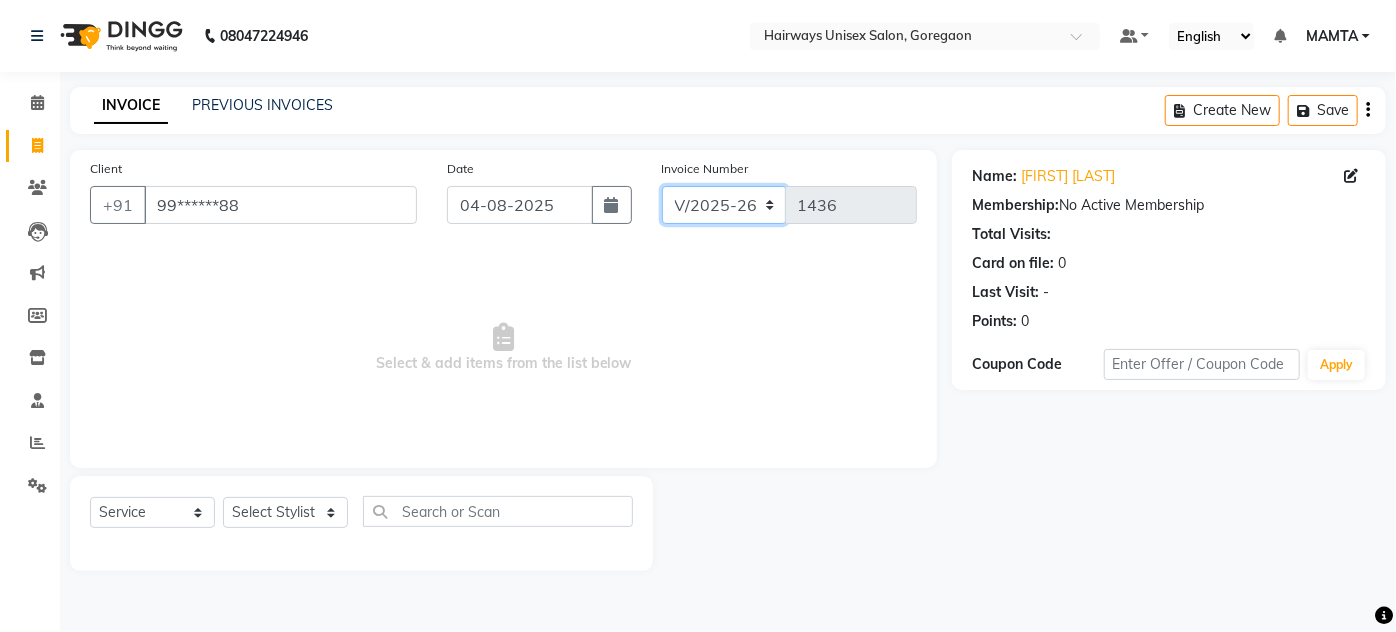 click on "INV/25-26 V/2025-26" 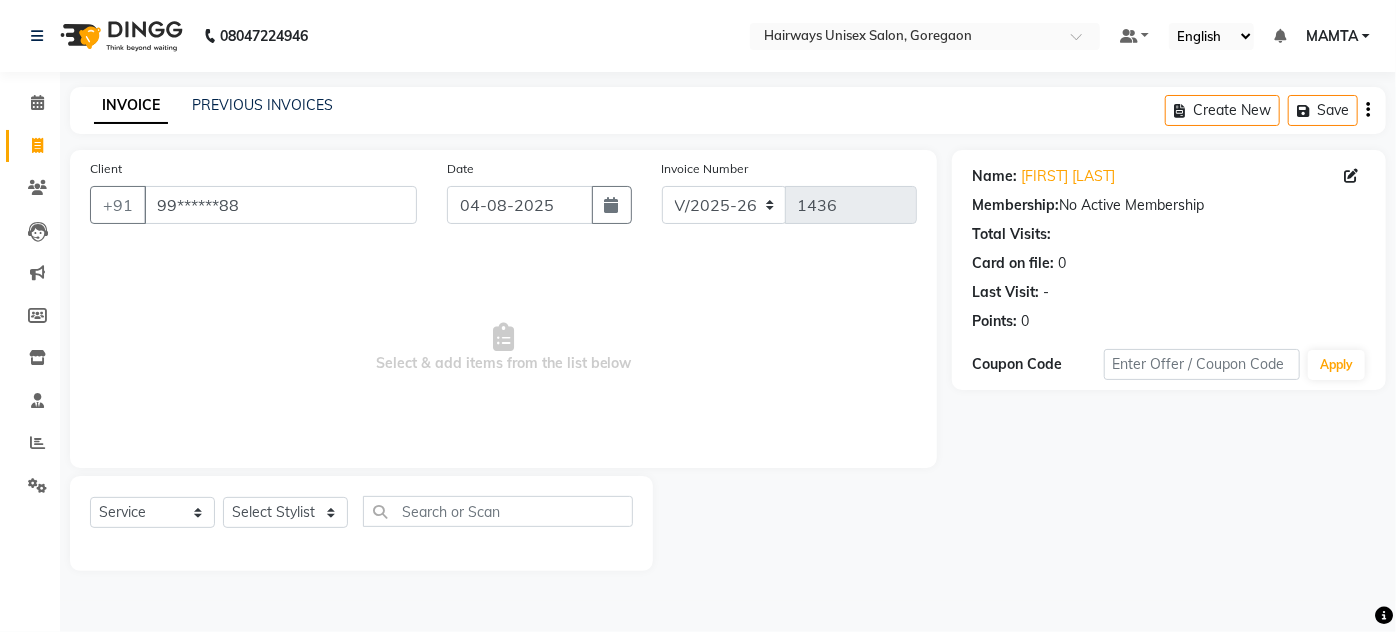 click on "Select & add items from the list below" at bounding box center (503, 348) 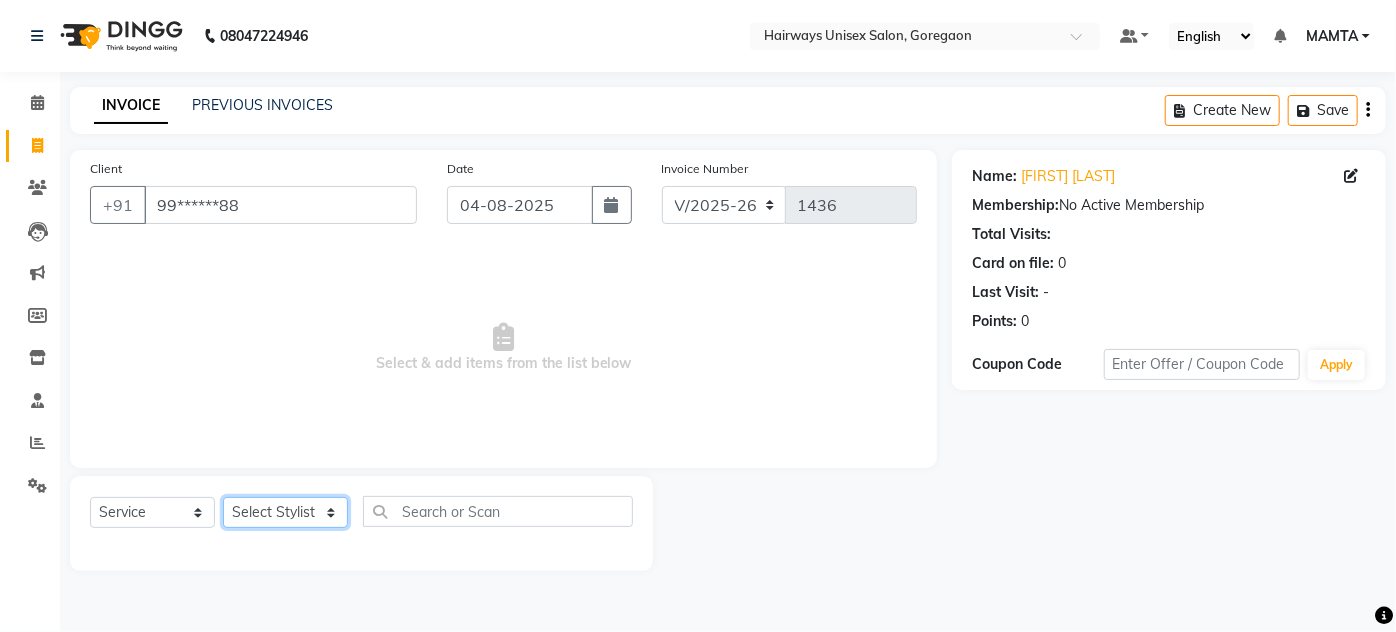 click on "Select Stylist AHSAN AZAD IMRAN Kamal Salmani KASHISH MAMTA POOJA PUMMY RAJA SADDAM SAMEER SULTAN TALIB ZAFAR ZAHID" 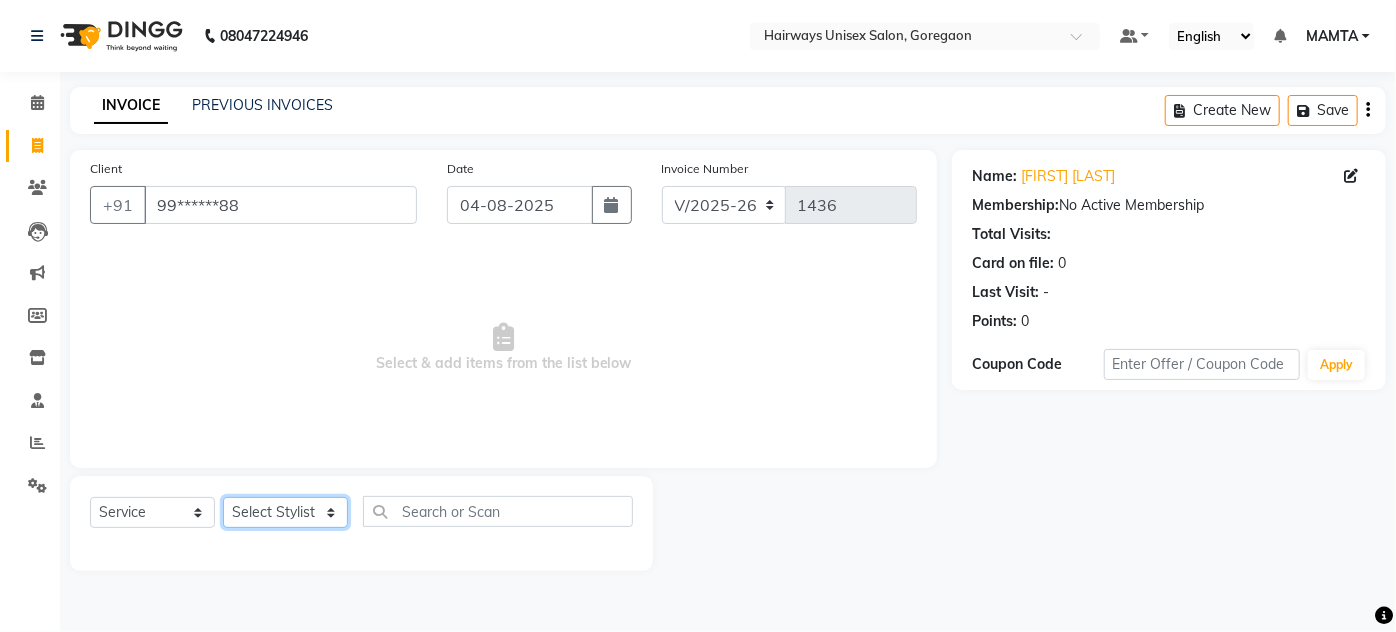 select on "[ZIP]" 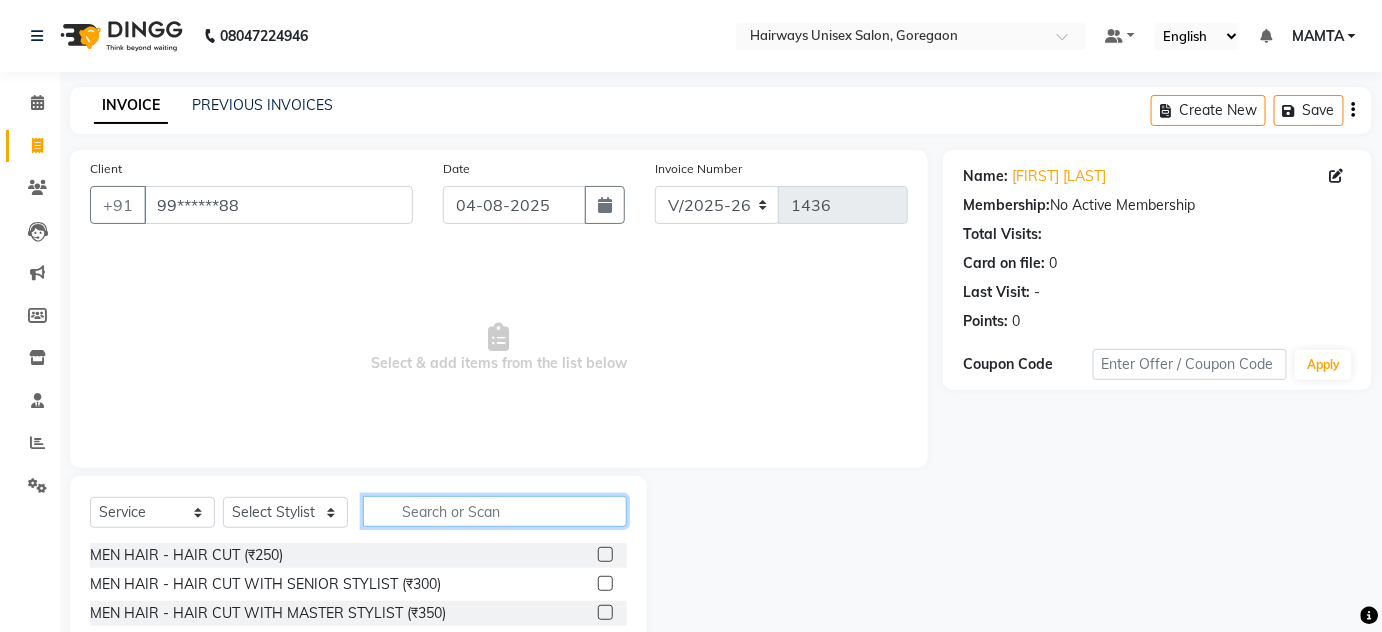 click 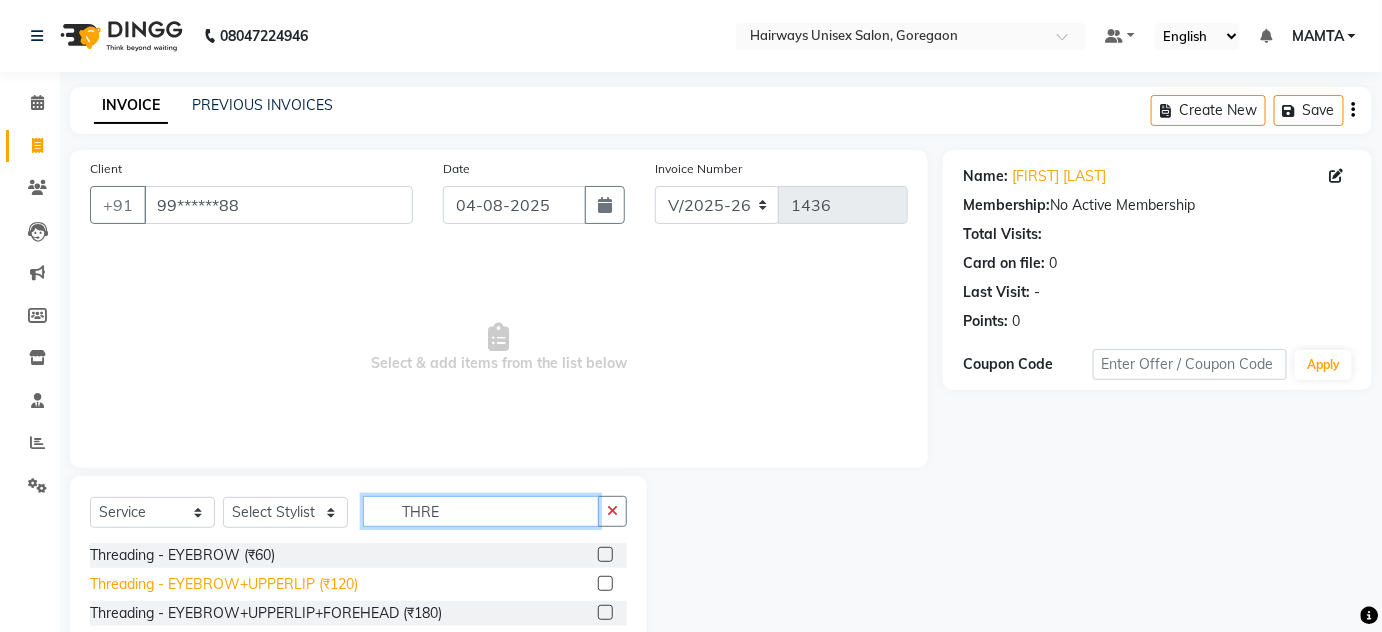 type on "THRE" 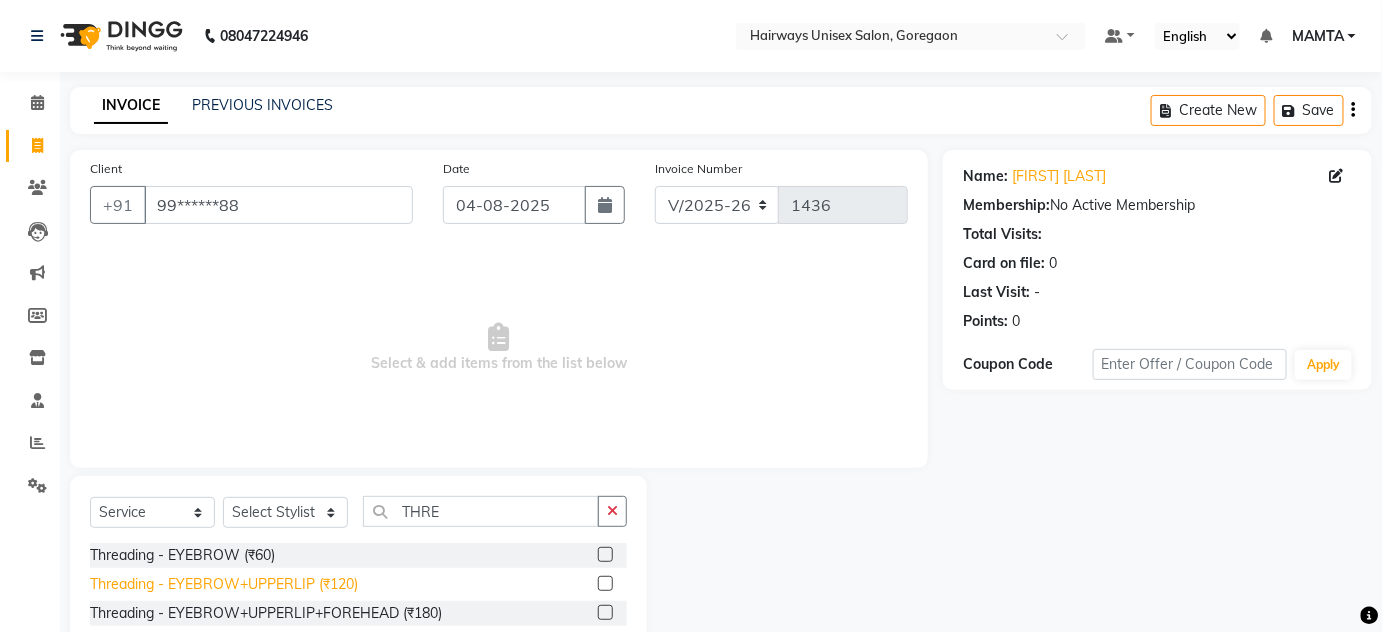 click on "Threading - EYEBROW+UPPERLIP (₹120)" 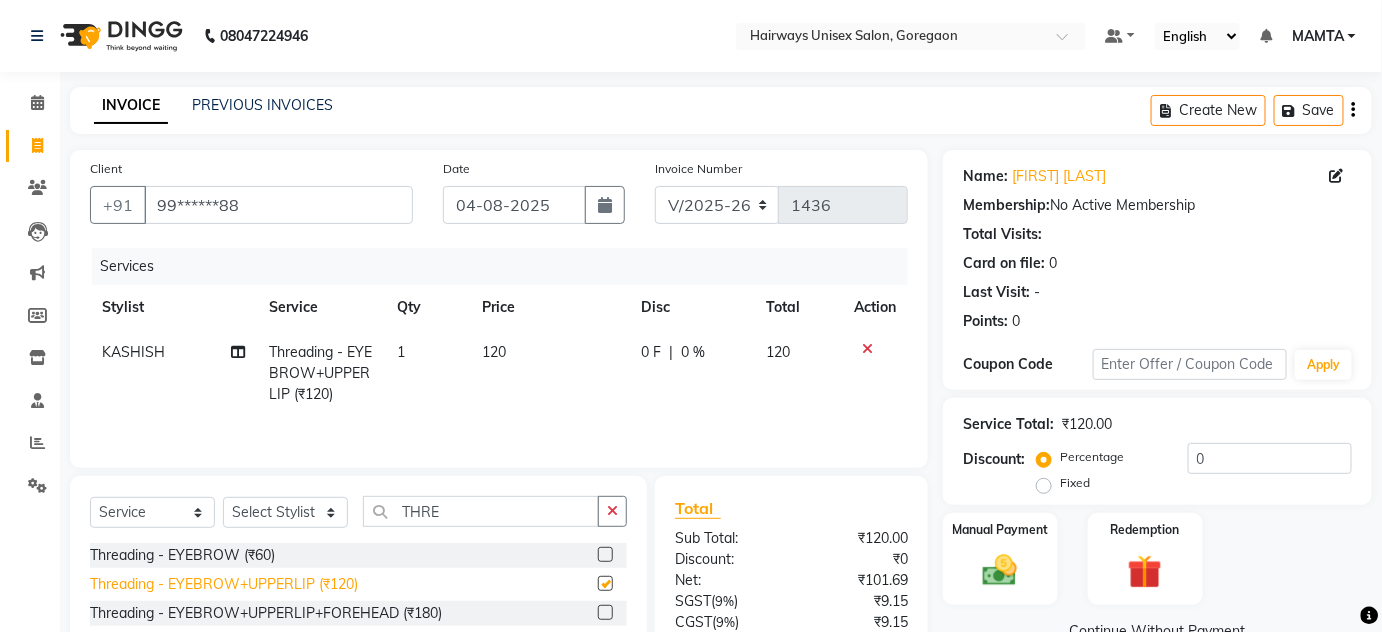checkbox on "false" 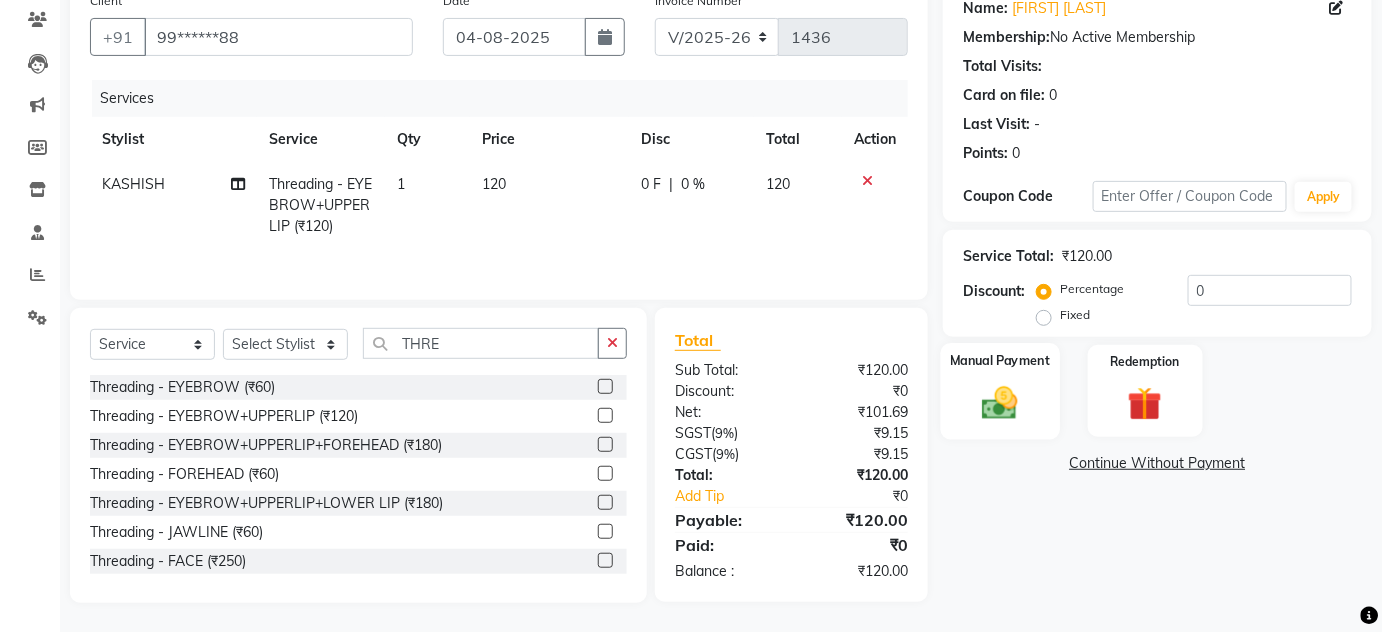 click 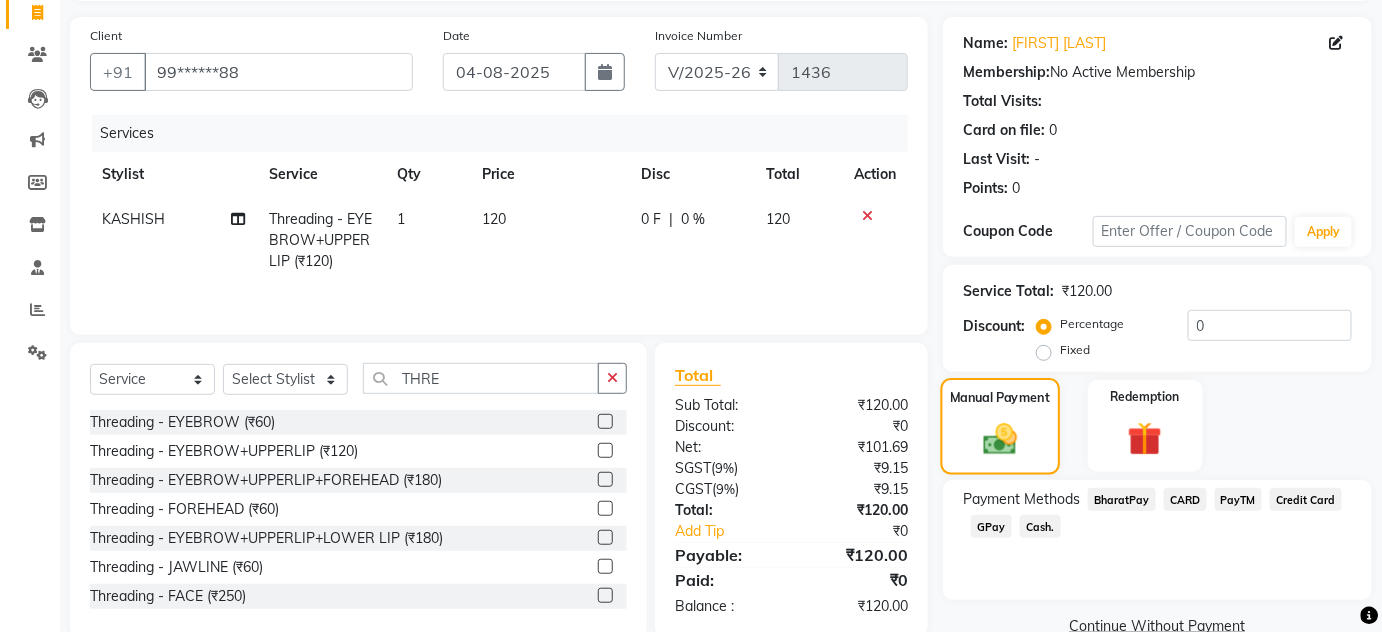 scroll, scrollTop: 80, scrollLeft: 0, axis: vertical 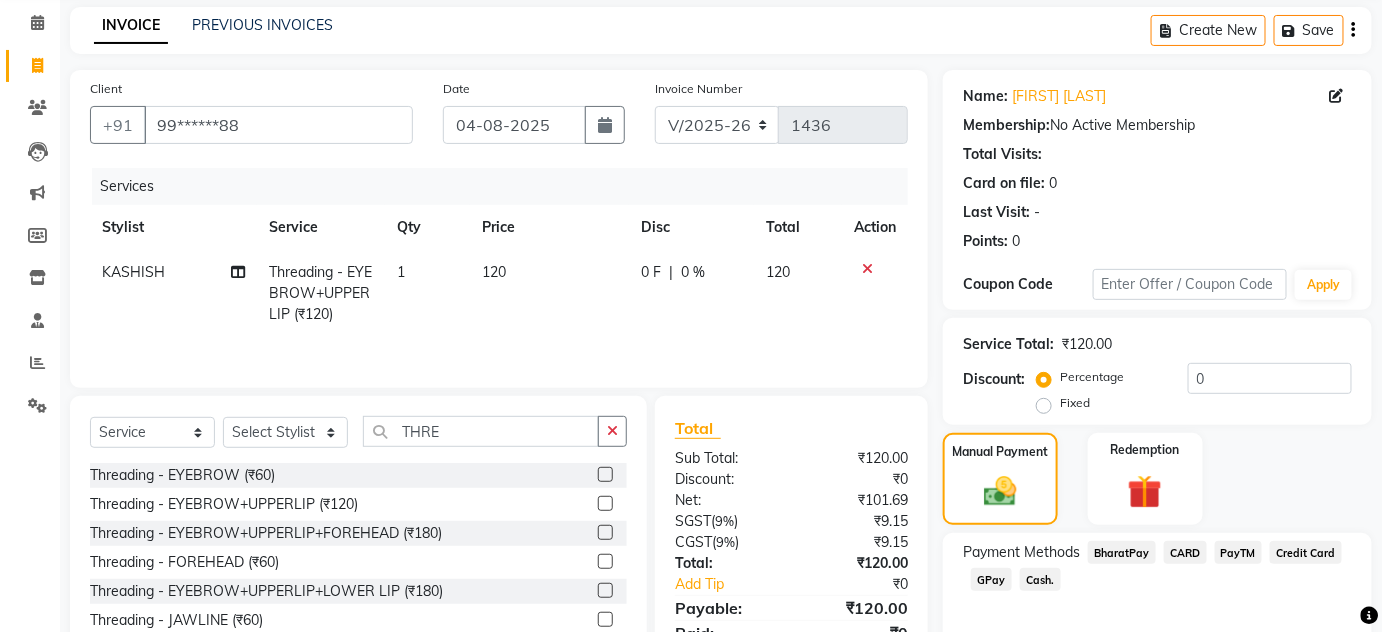 click on "GPay" 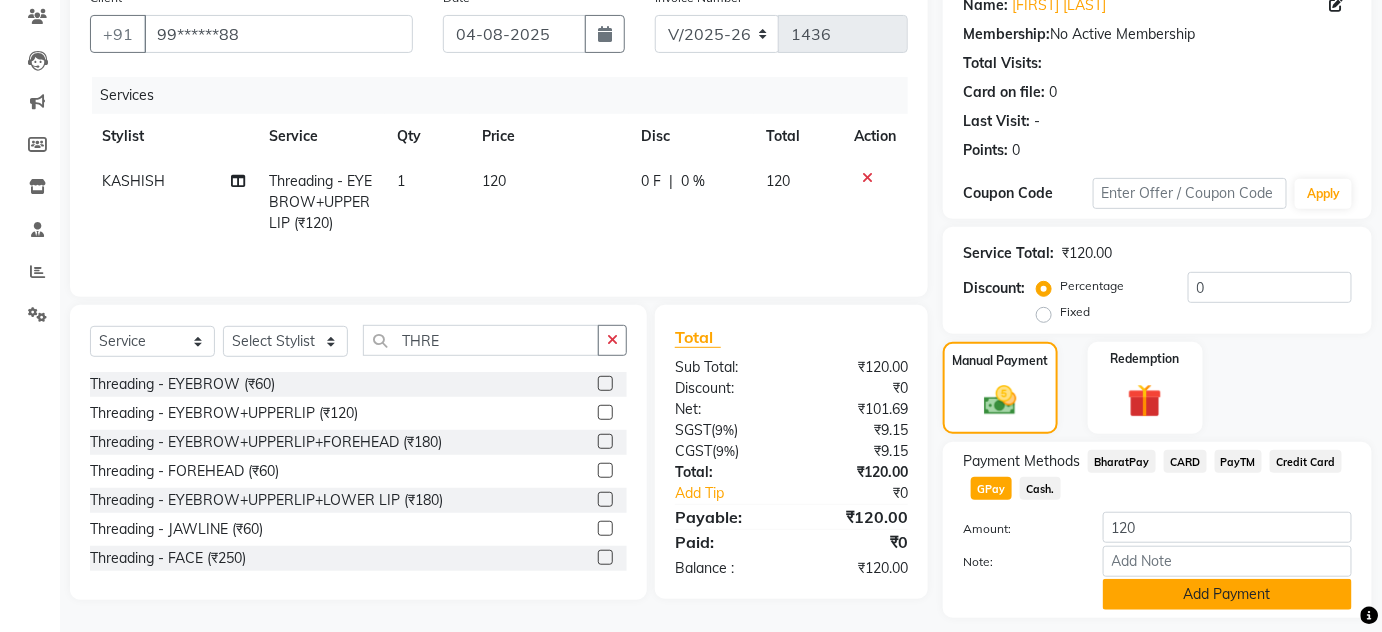 click on "Add Payment" 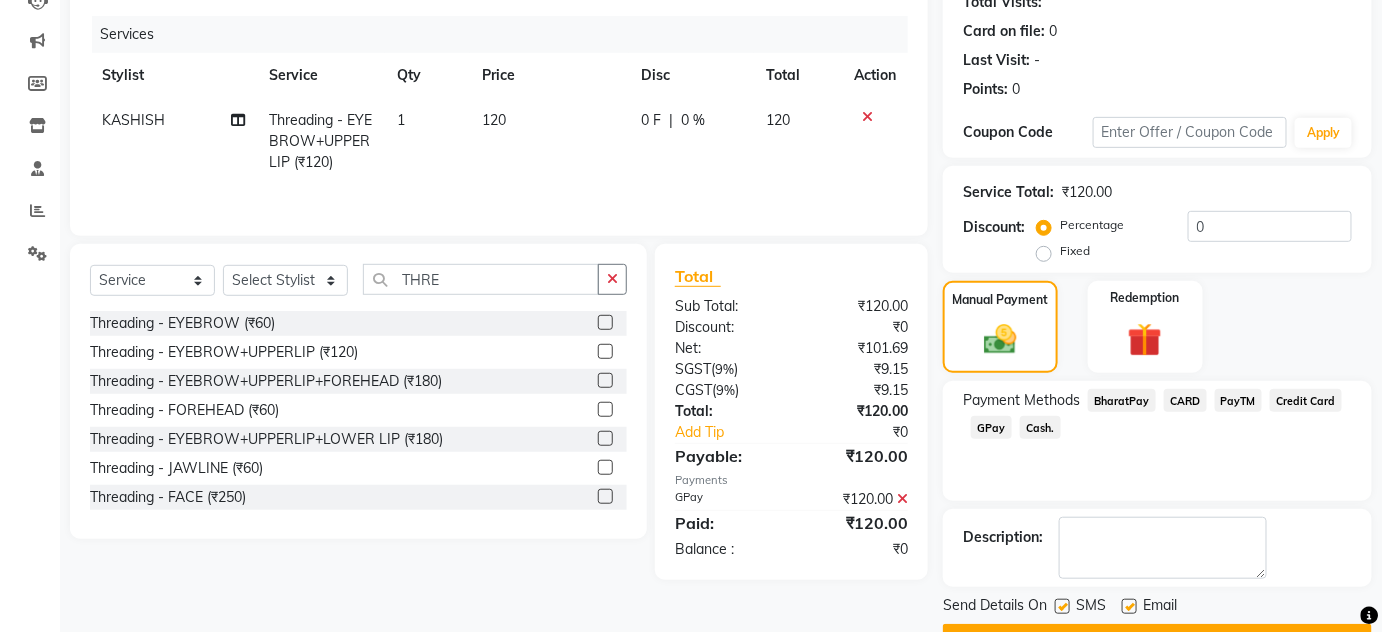 scroll, scrollTop: 283, scrollLeft: 0, axis: vertical 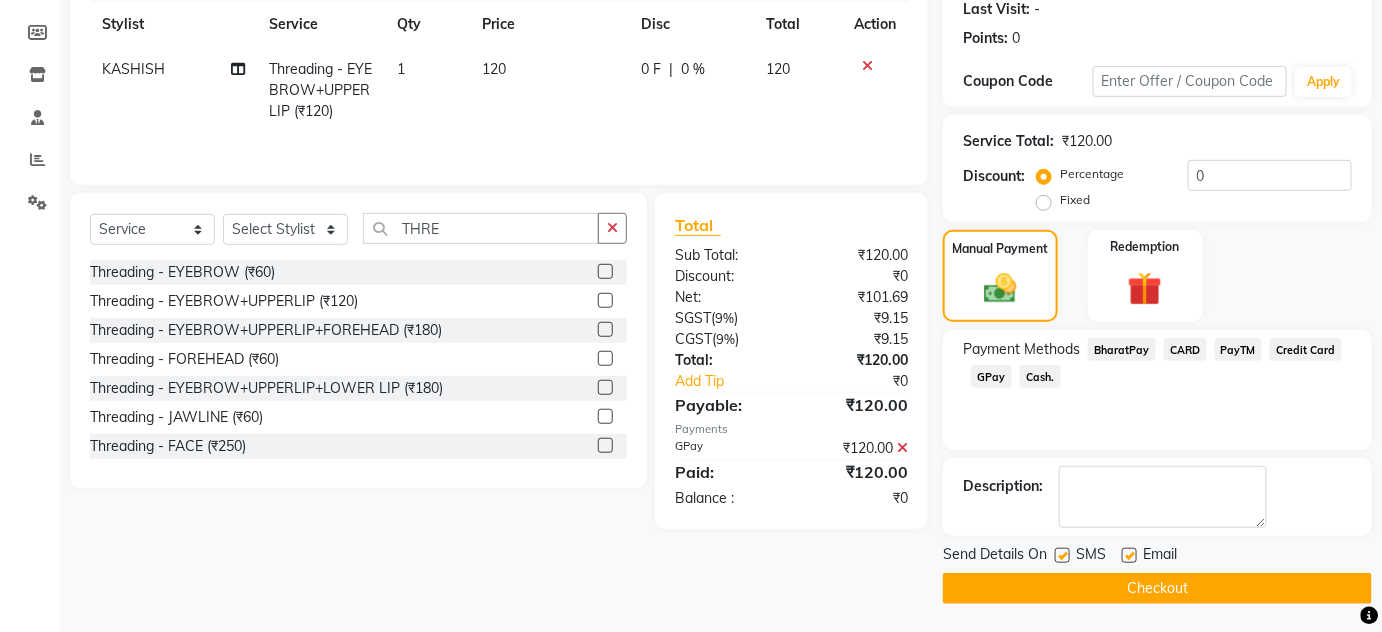click on "Send Details On SMS Email  Checkout" 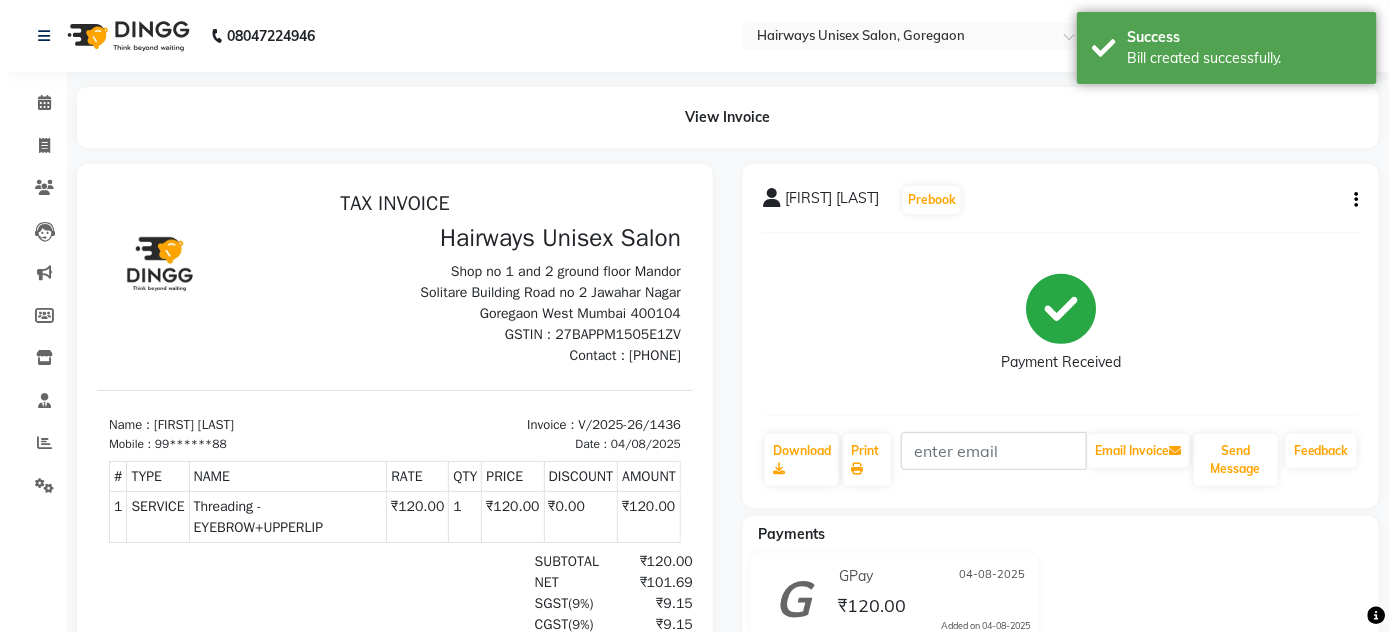scroll, scrollTop: 0, scrollLeft: 0, axis: both 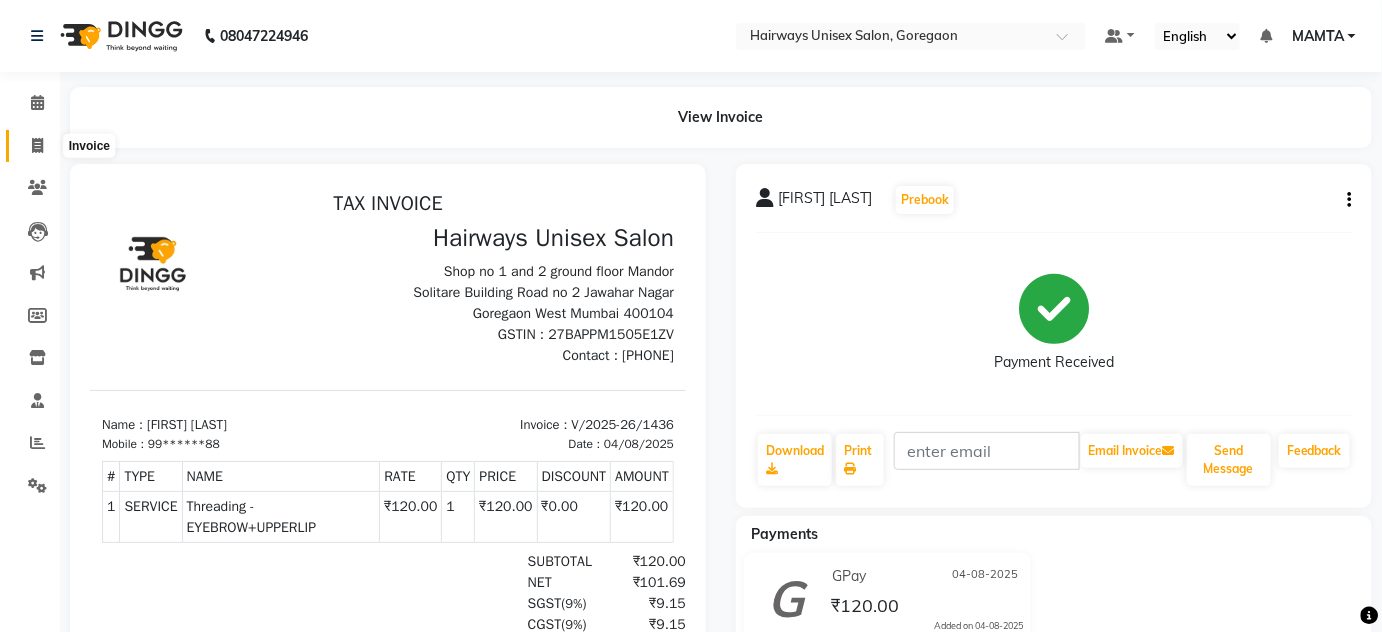 click 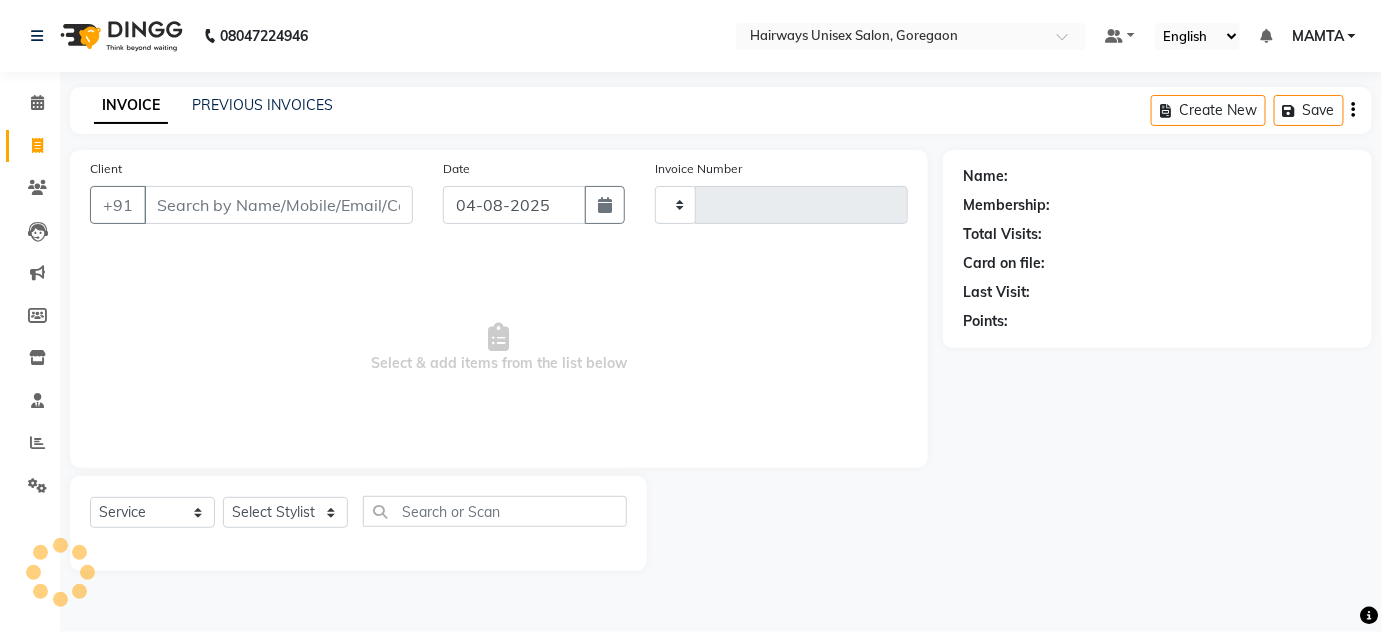 type on "1437" 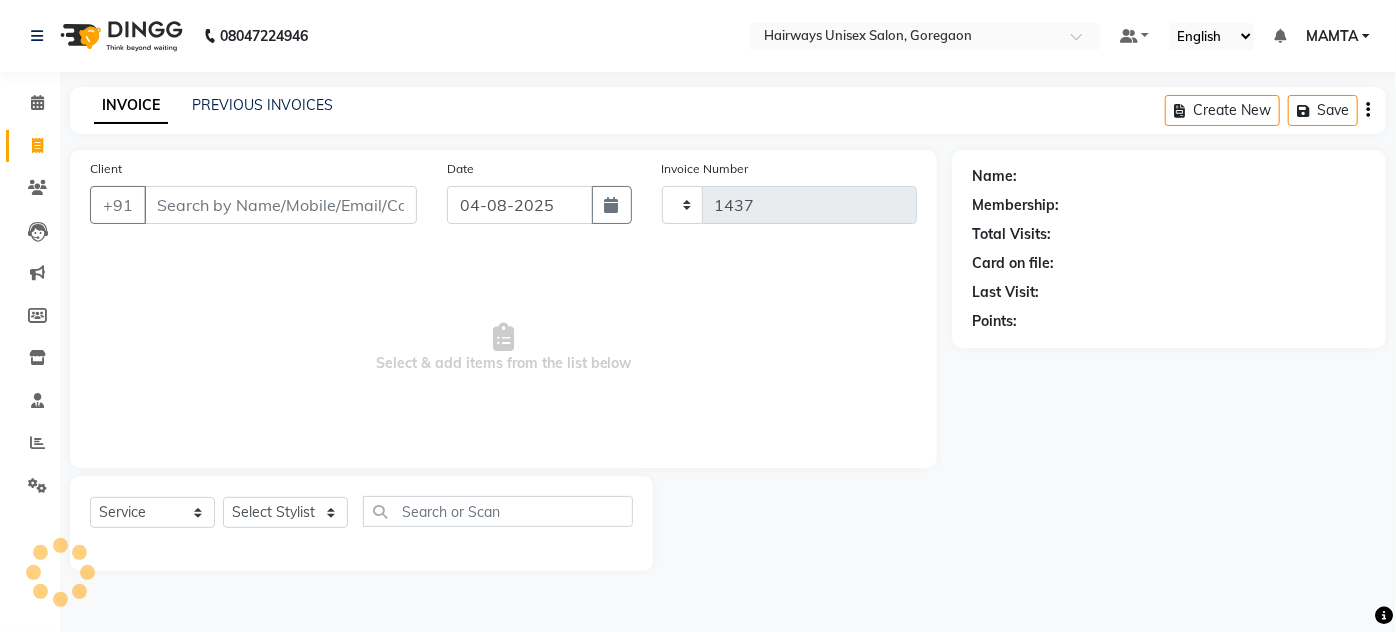select on "8320" 